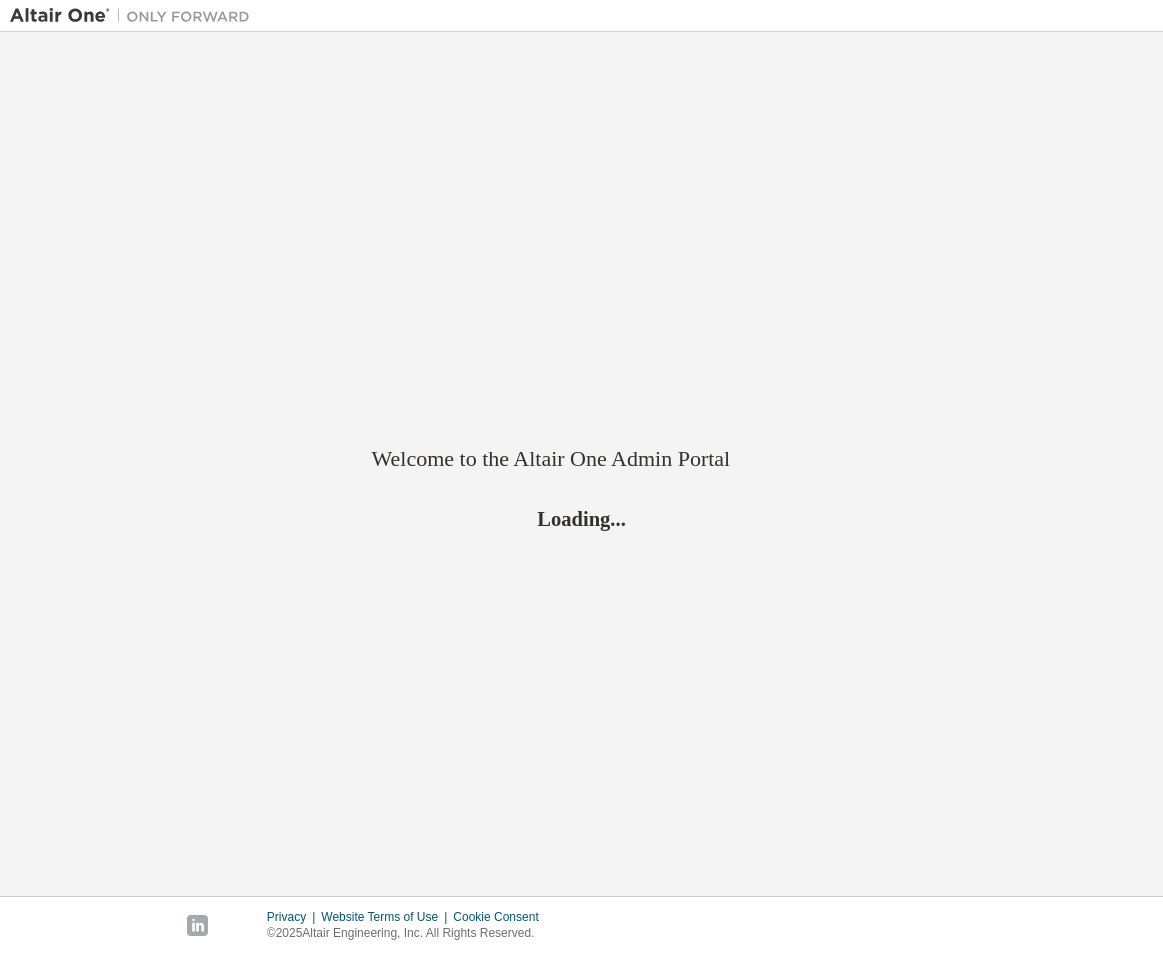 scroll, scrollTop: 0, scrollLeft: 0, axis: both 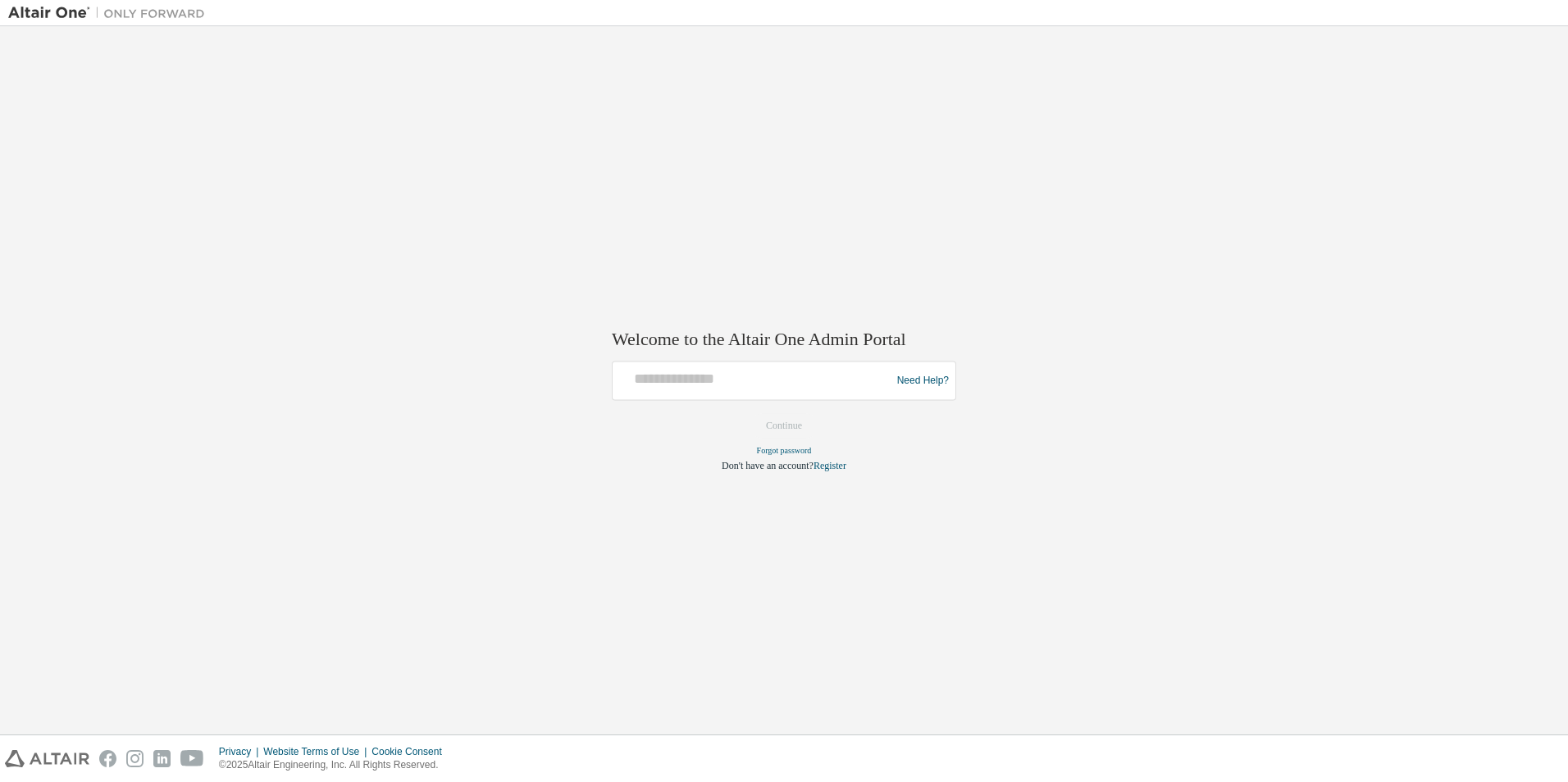 click at bounding box center [754, 381] 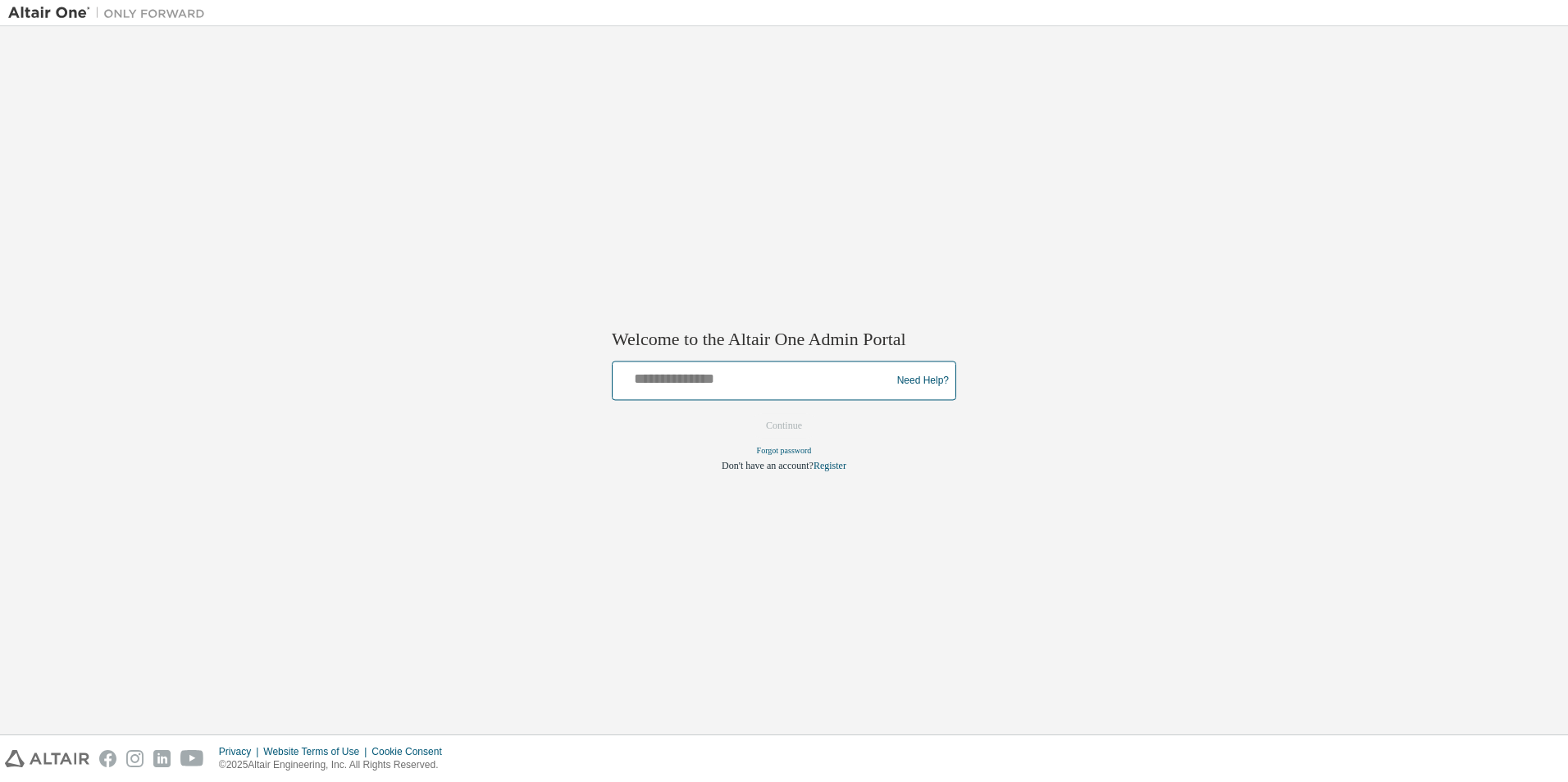 click at bounding box center [754, 377] 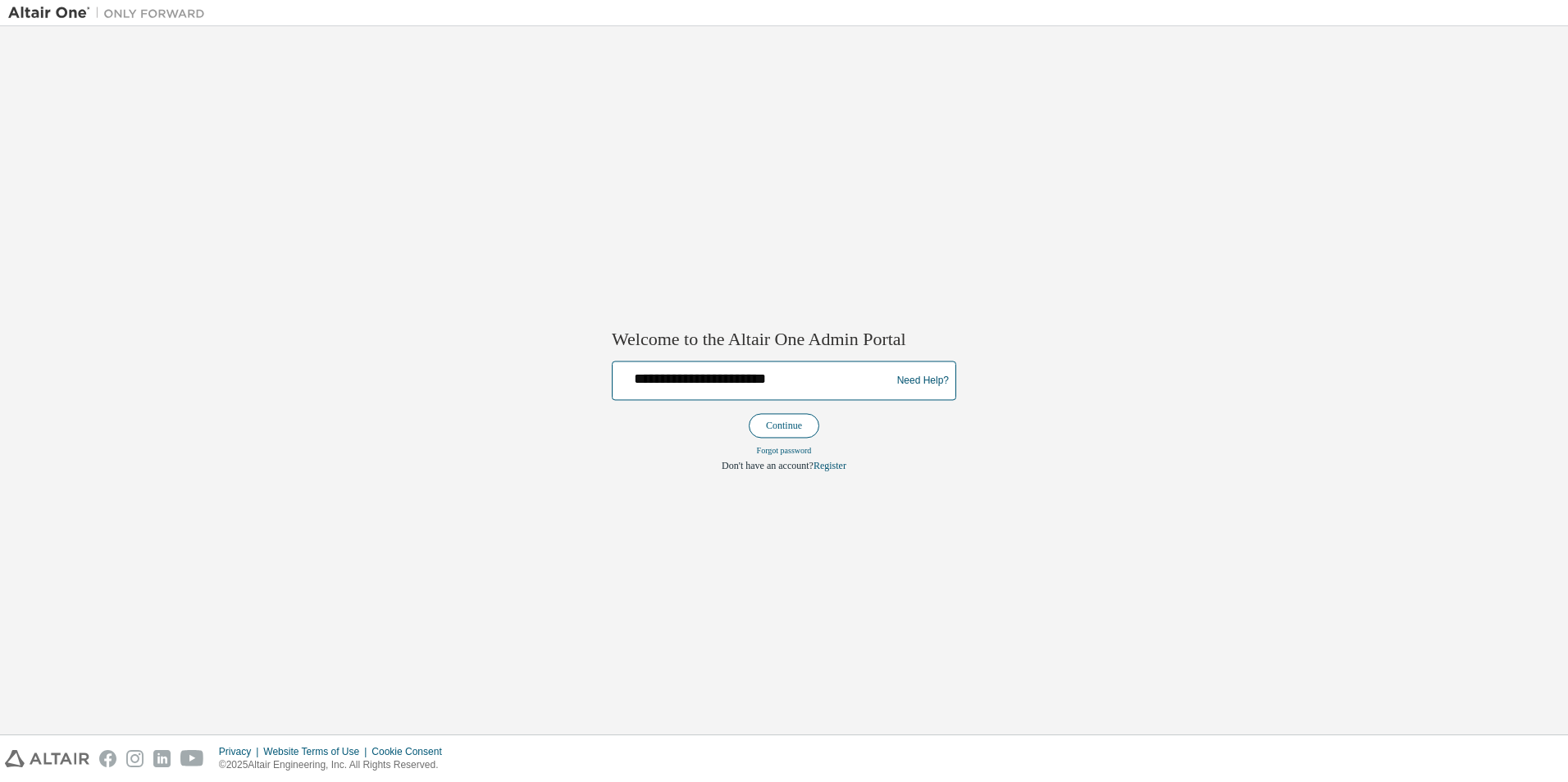 type on "**********" 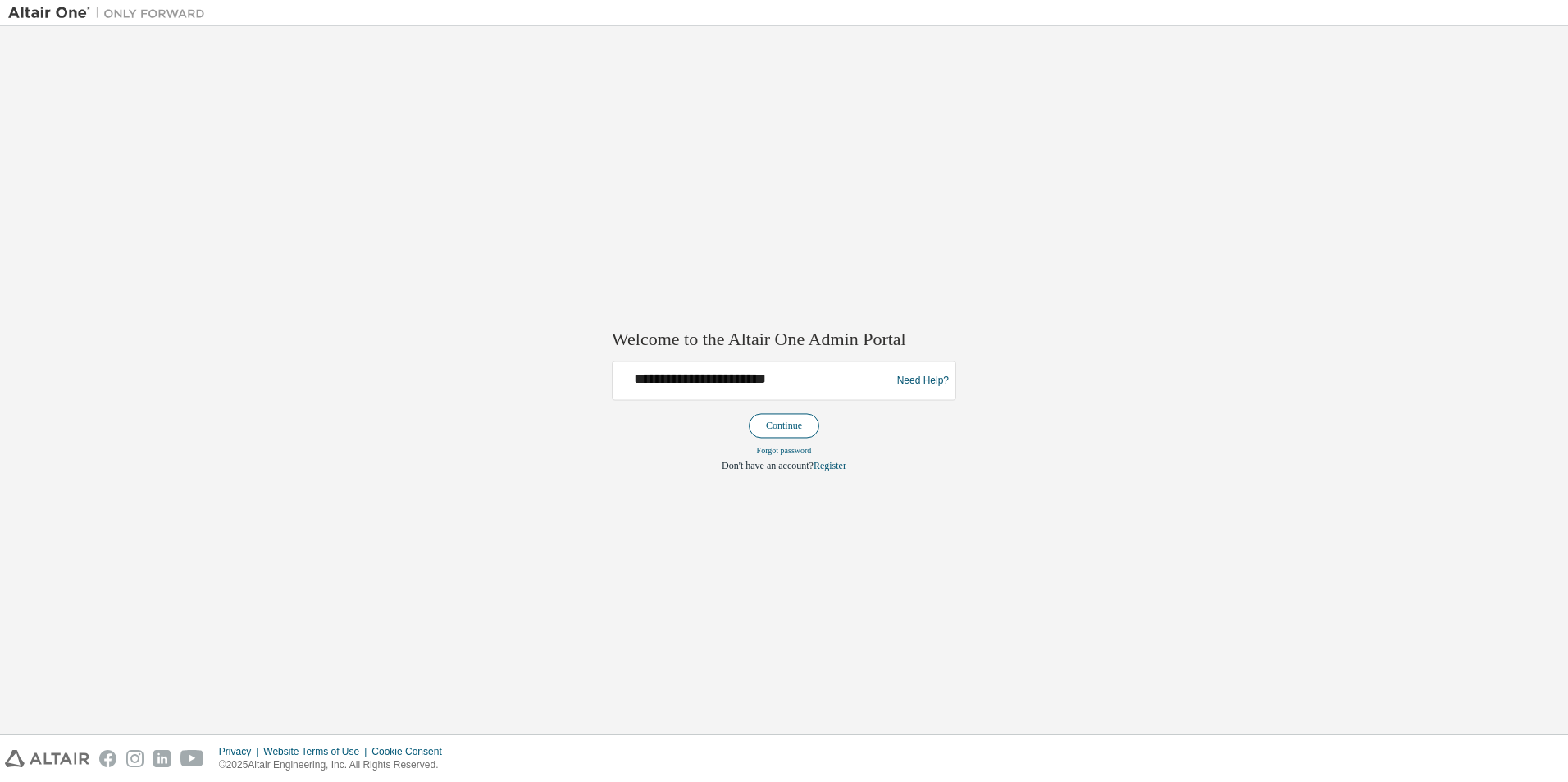 click on "Continue" at bounding box center (784, 426) 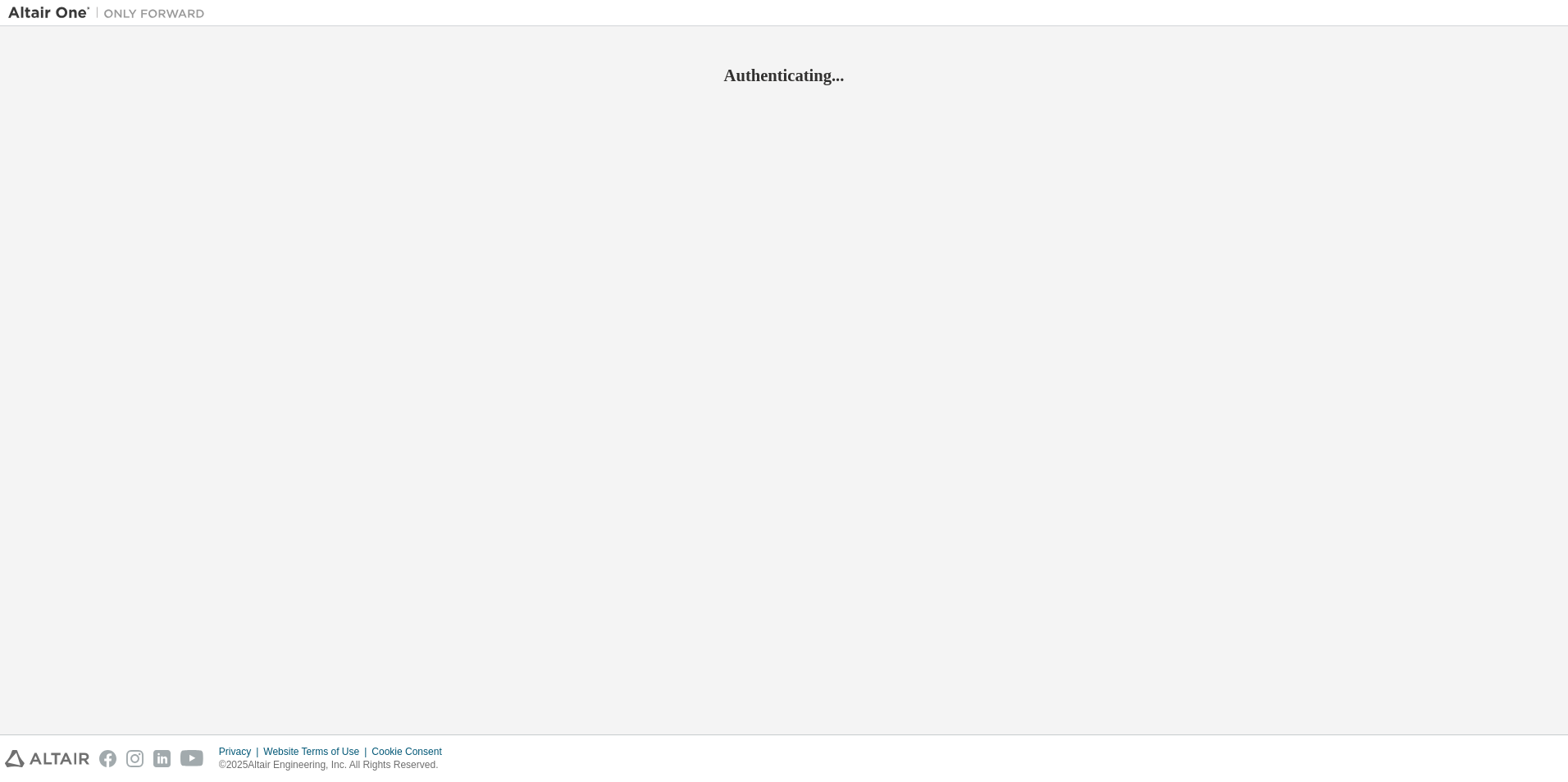 scroll, scrollTop: 0, scrollLeft: 0, axis: both 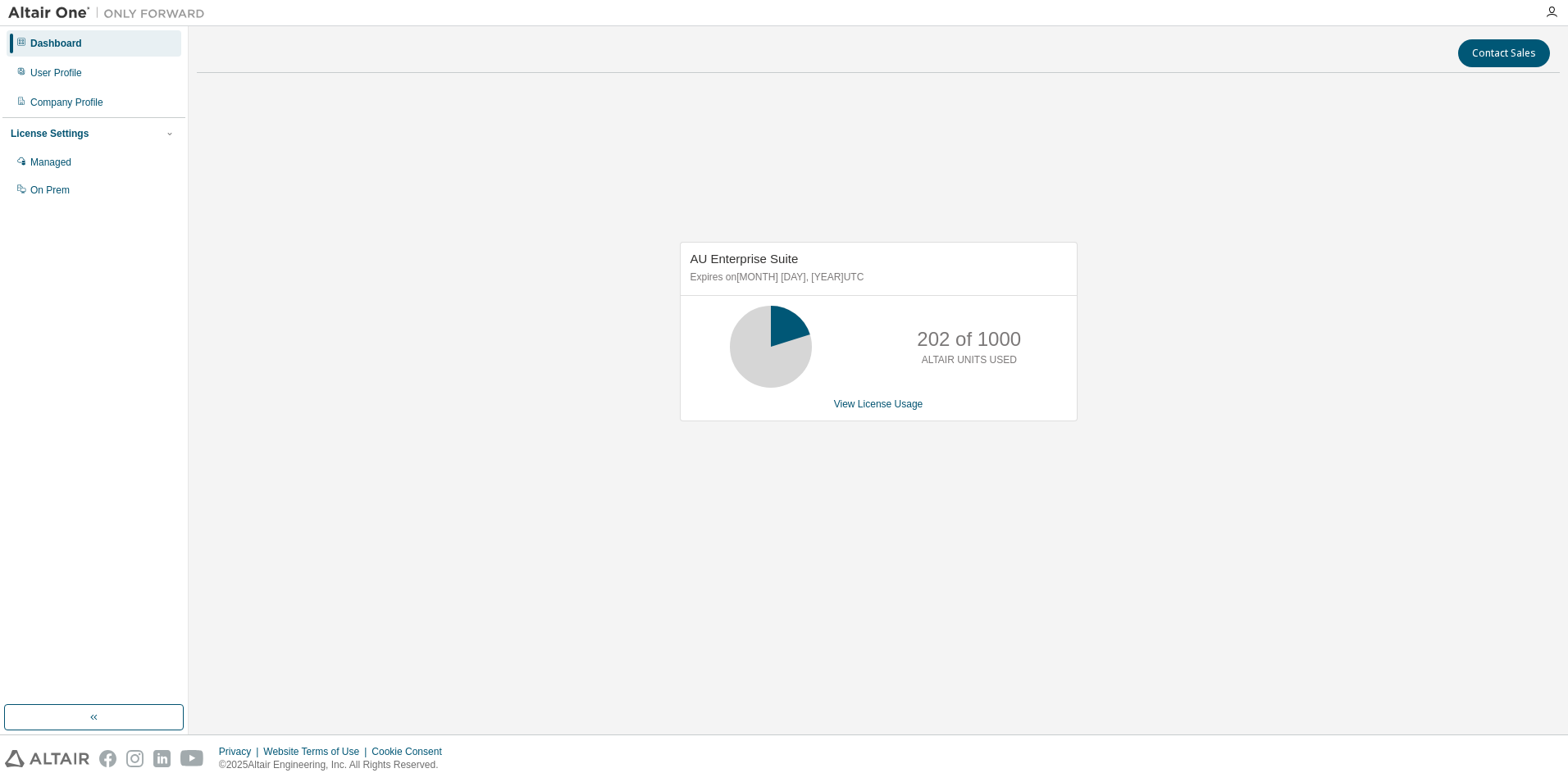click on "Dashboard" at bounding box center (93, 43) 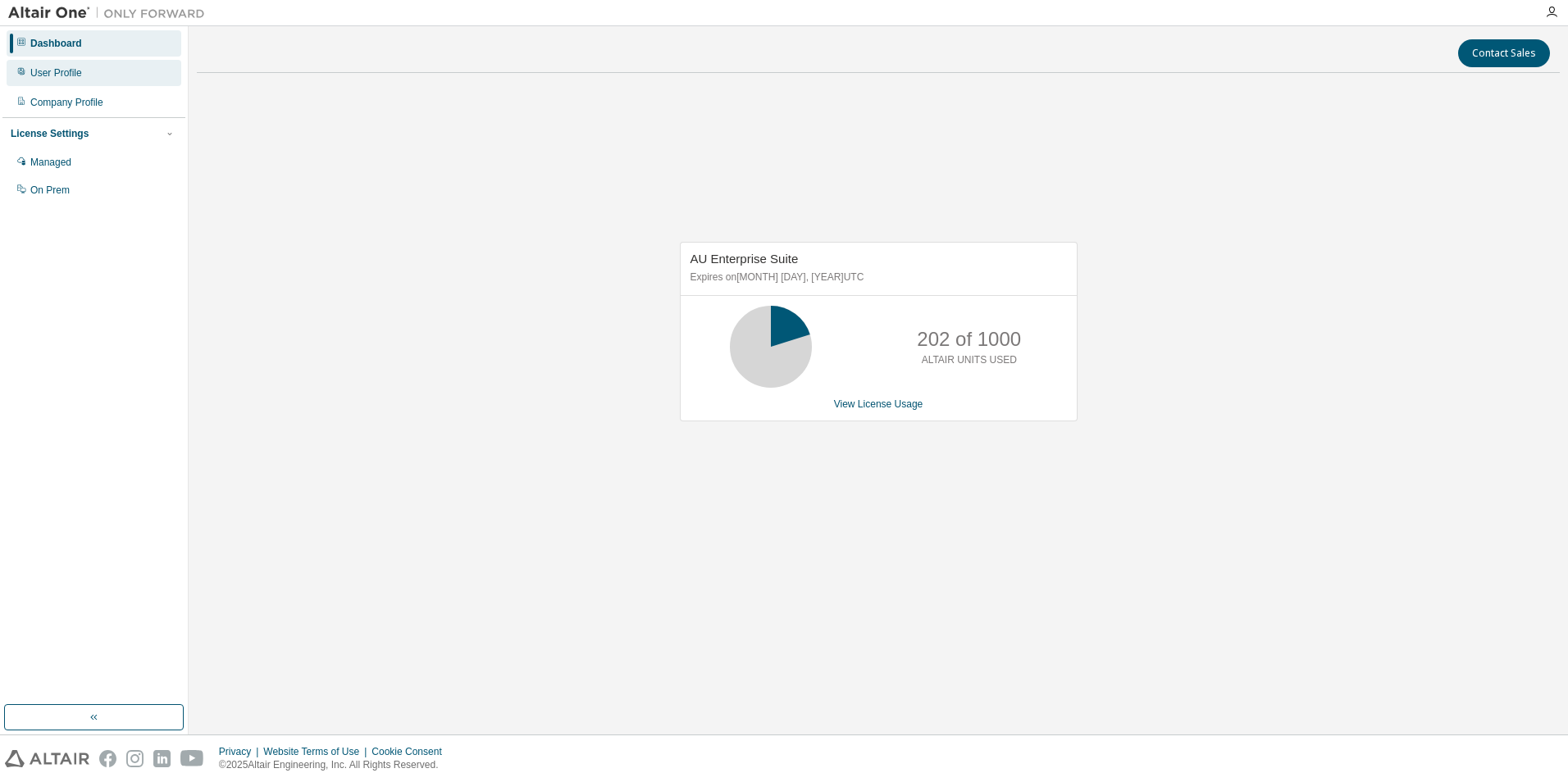 click on "User Profile" at bounding box center [93, 73] 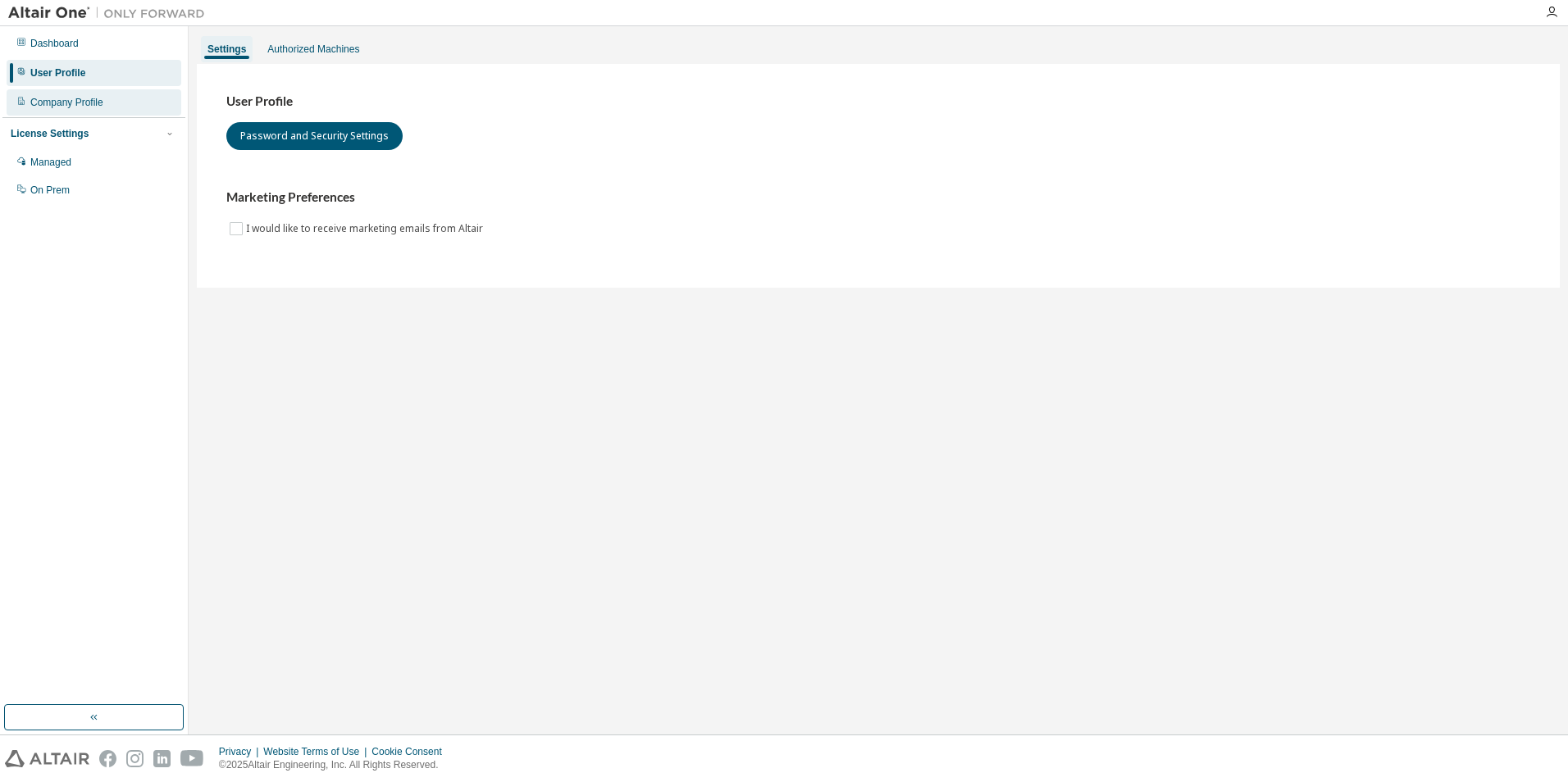 click on "Company Profile" at bounding box center [66, 102] 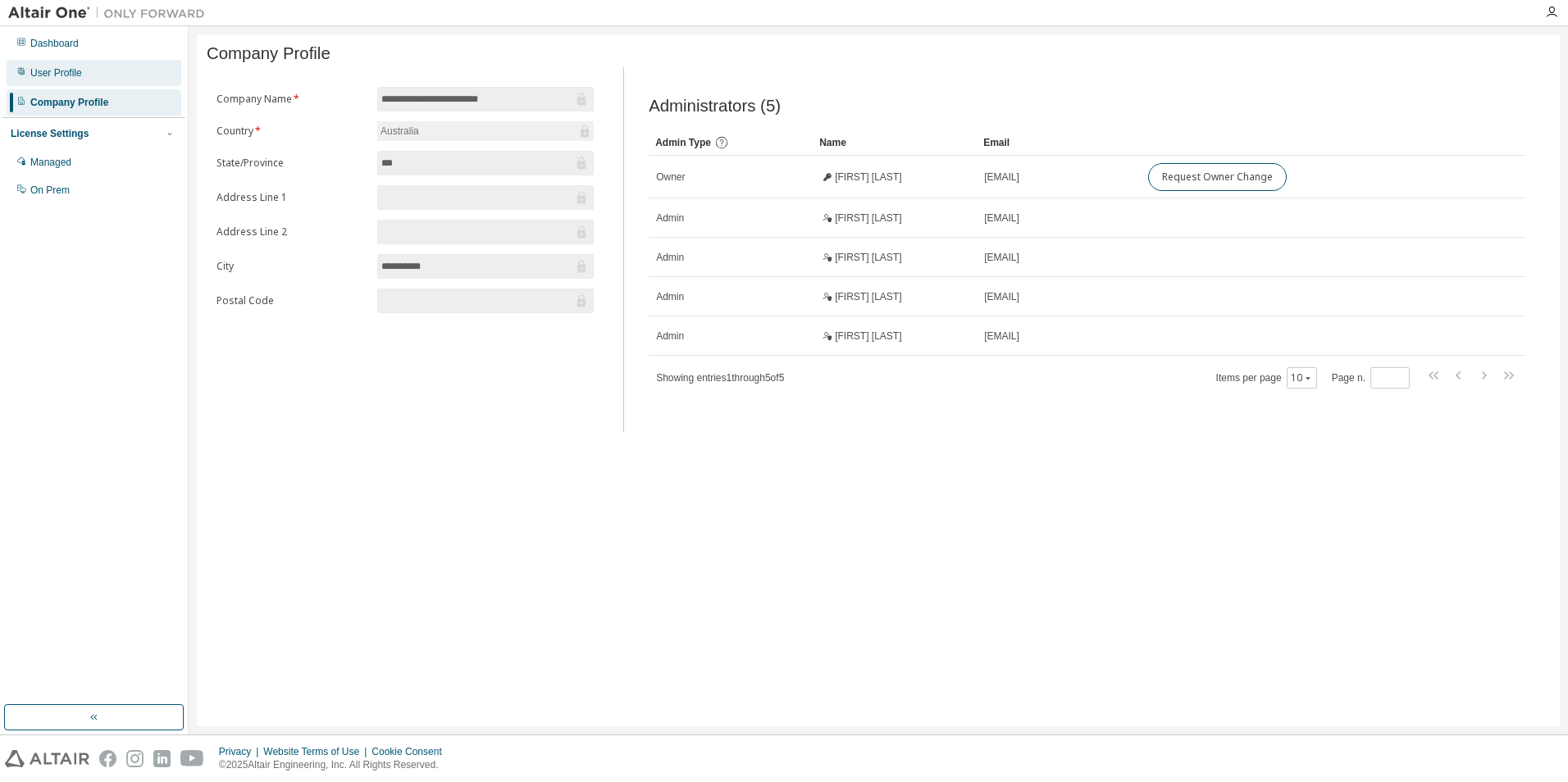 click on "User Profile" at bounding box center (93, 73) 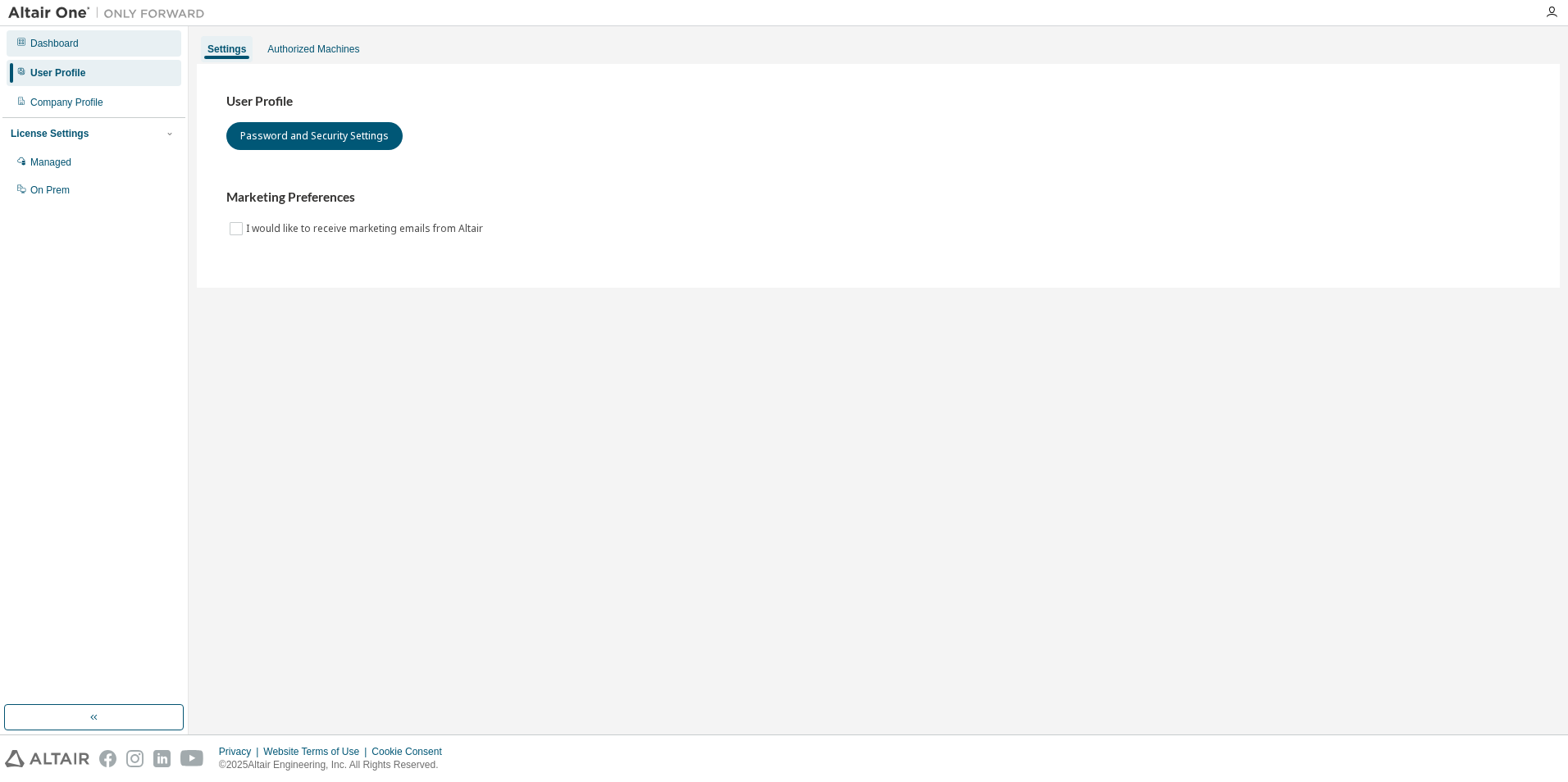 click on "Dashboard" at bounding box center (54, 43) 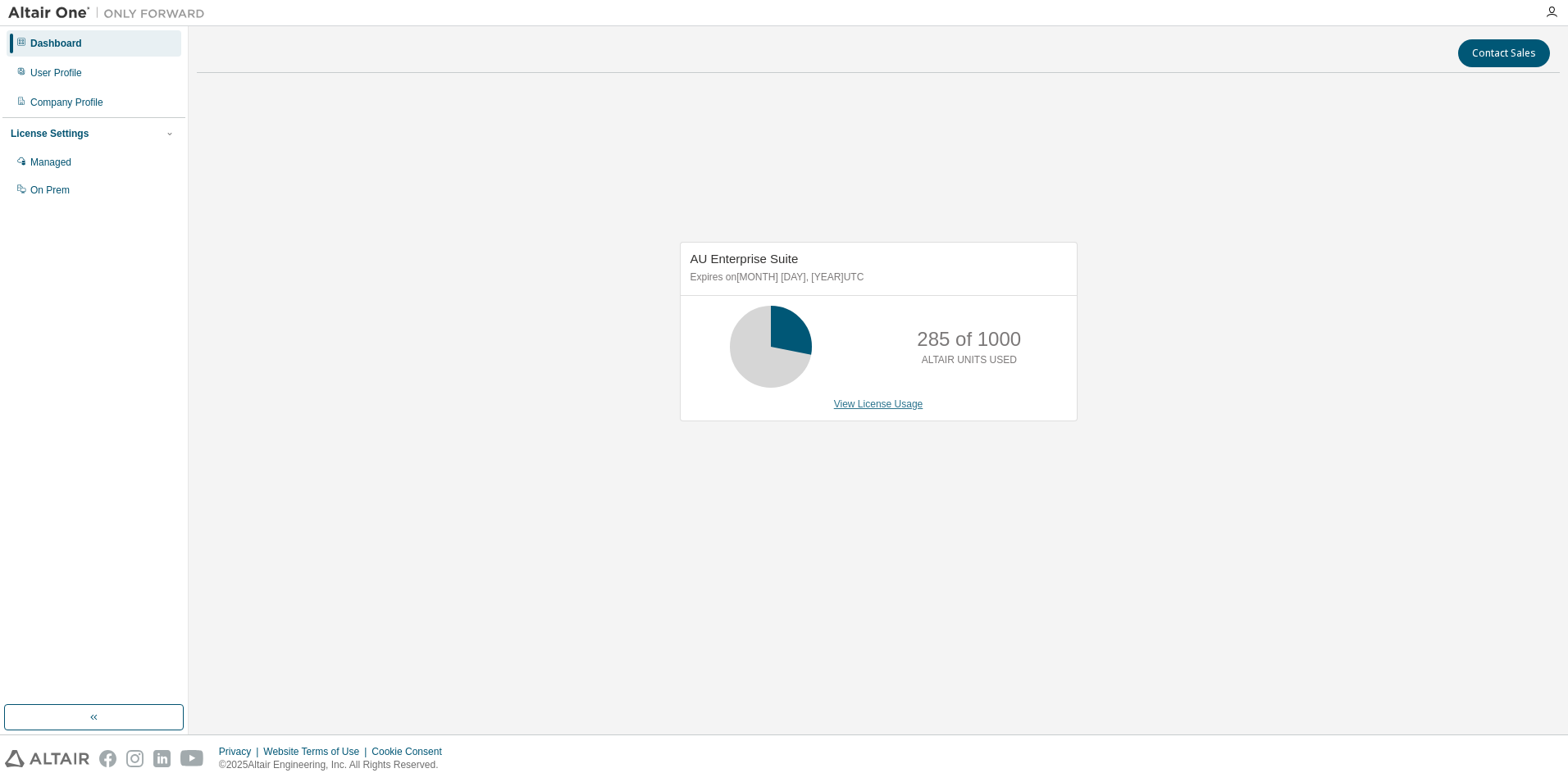 click on "View License Usage" at bounding box center (878, 404) 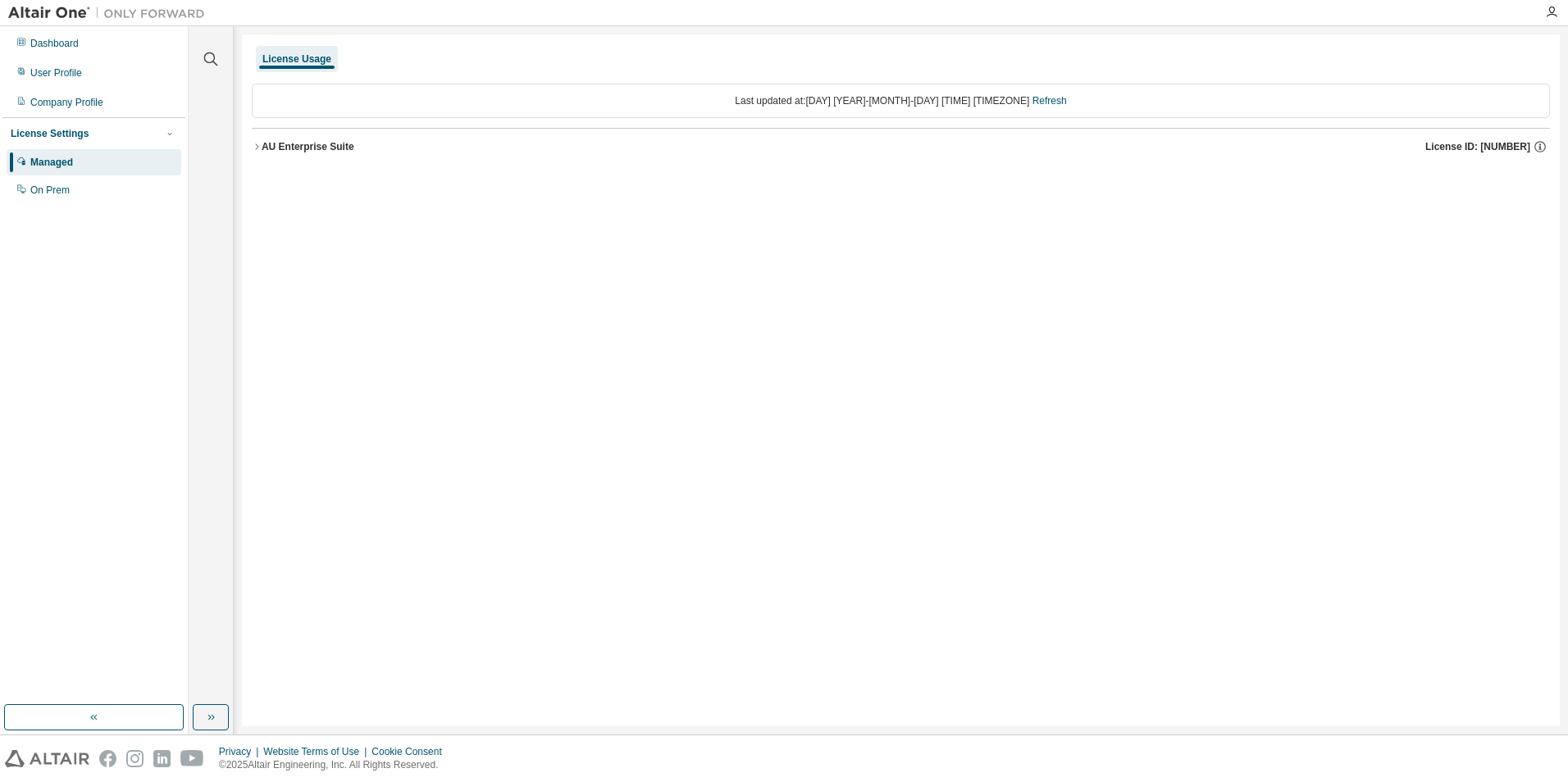 click on "AU Enterprise Suite License ID: 131545" at bounding box center (900, 147) 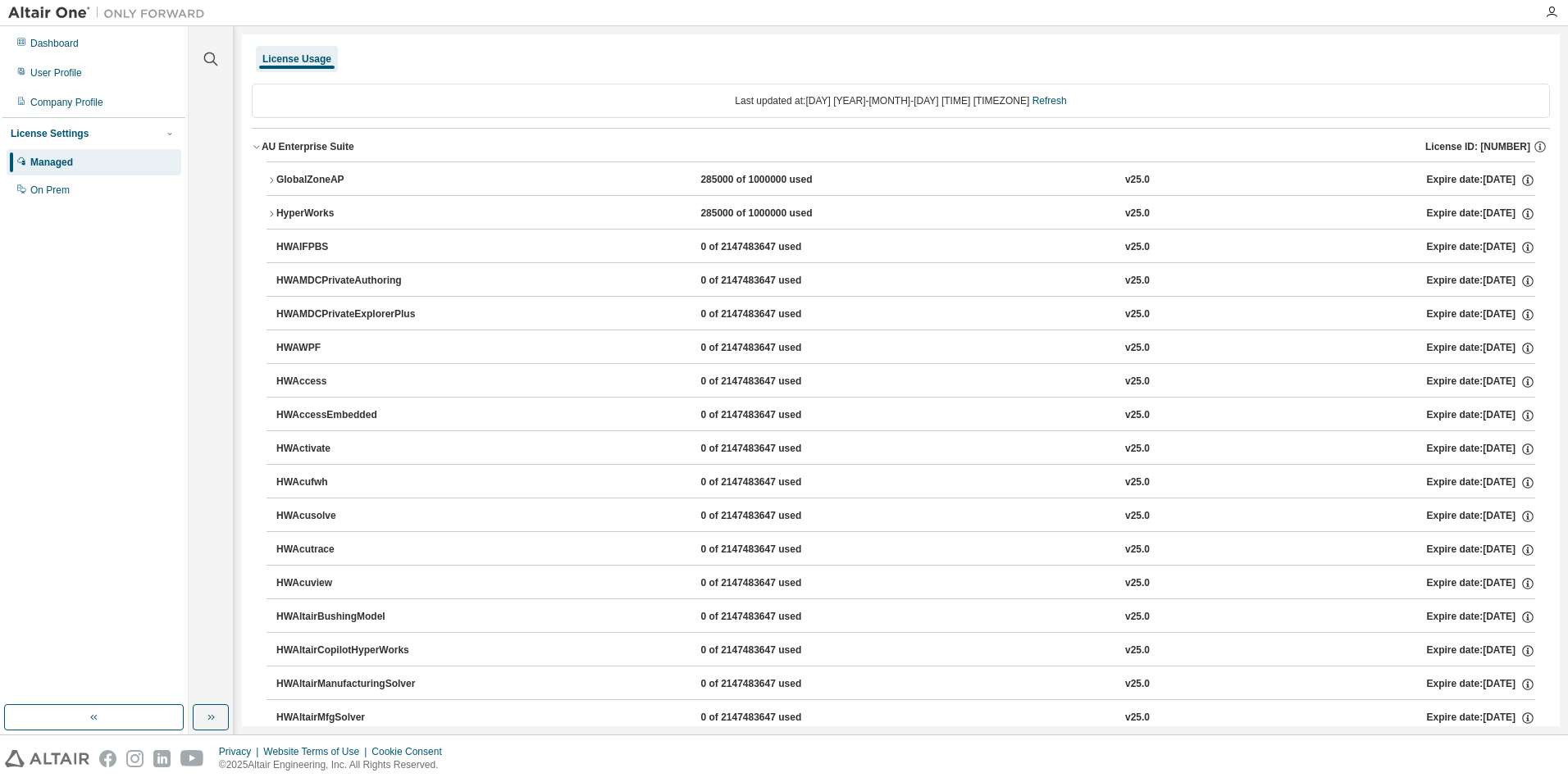 click 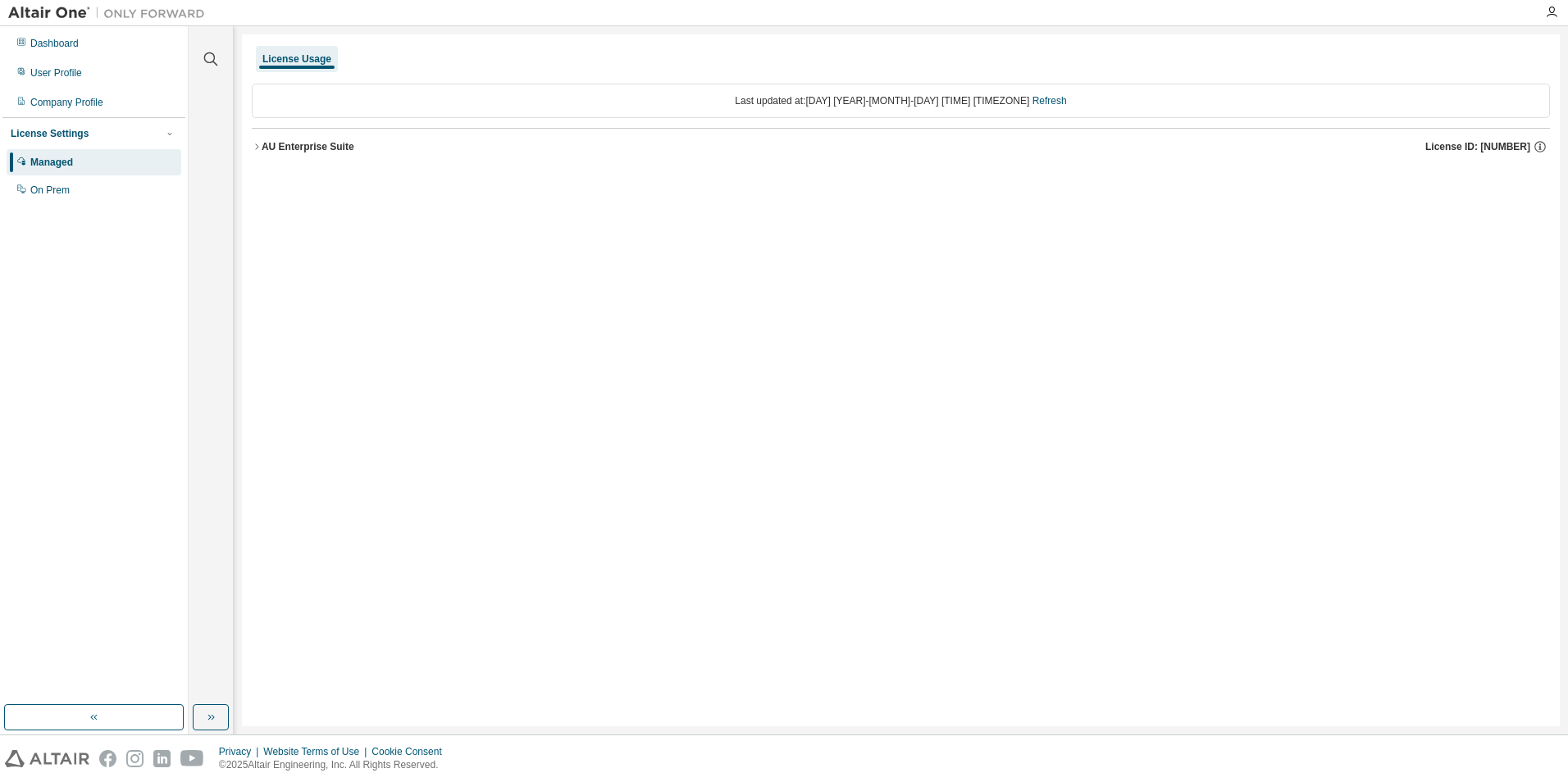 click 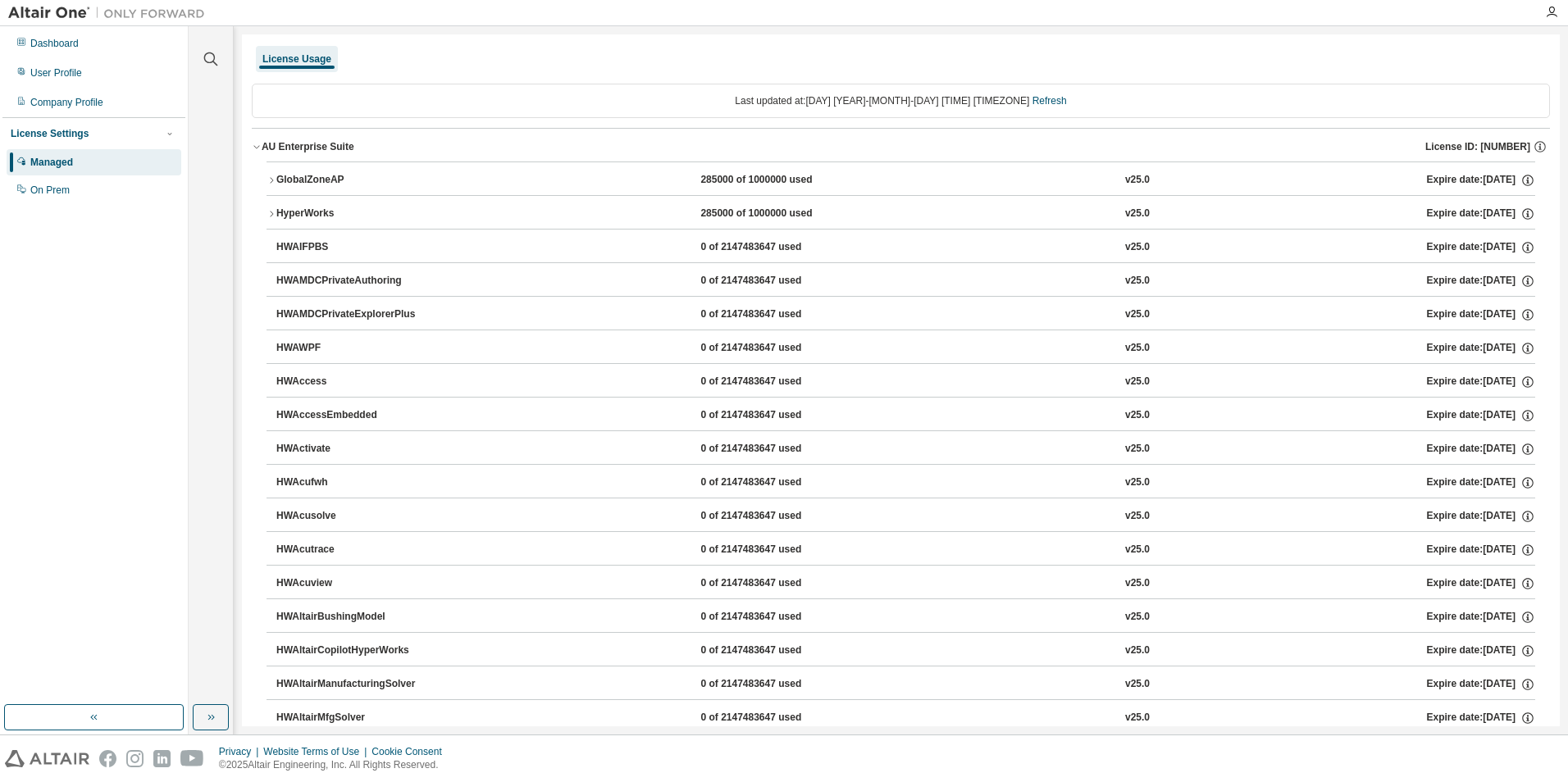 click 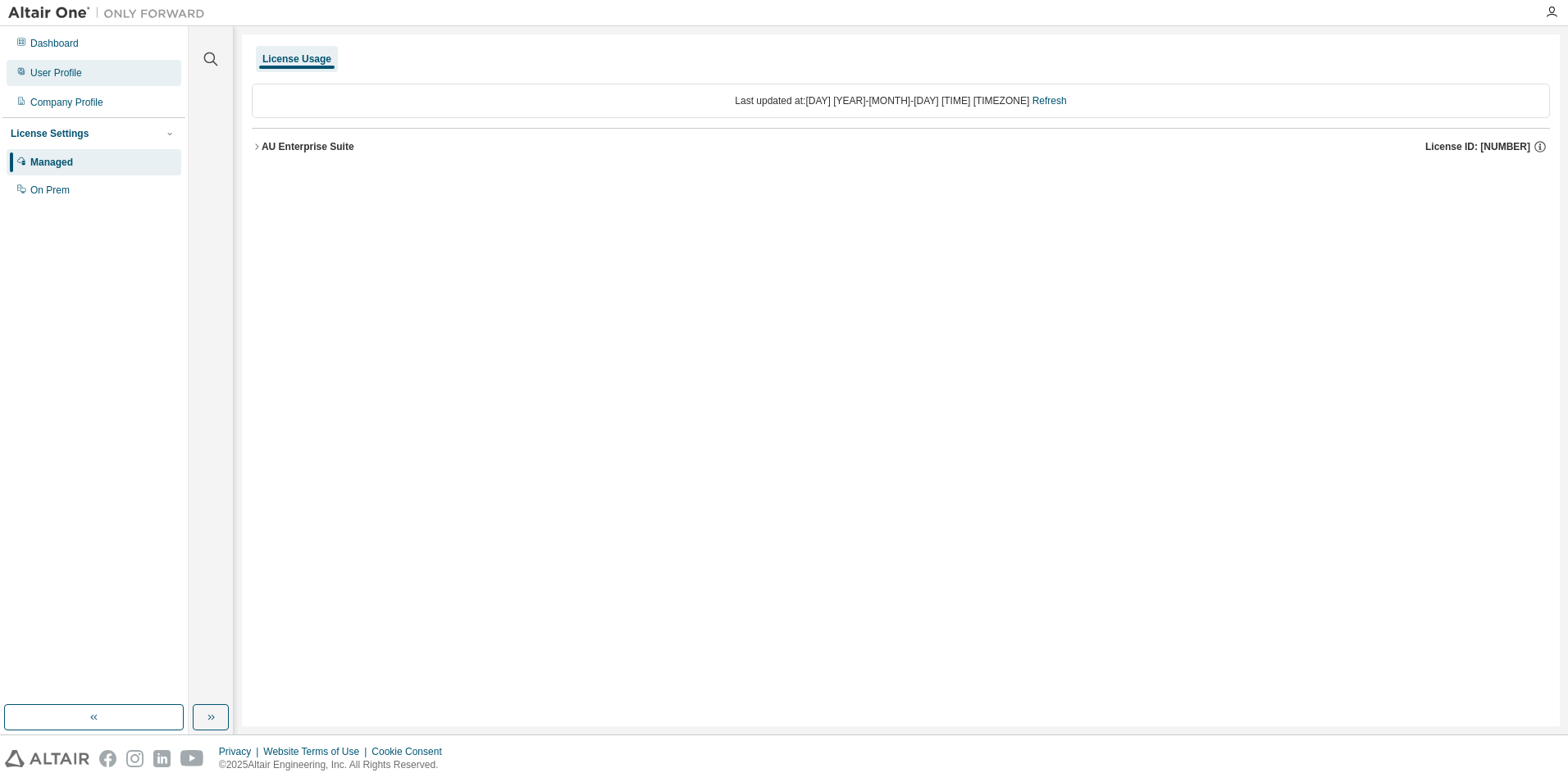click on "User Profile" at bounding box center (56, 73) 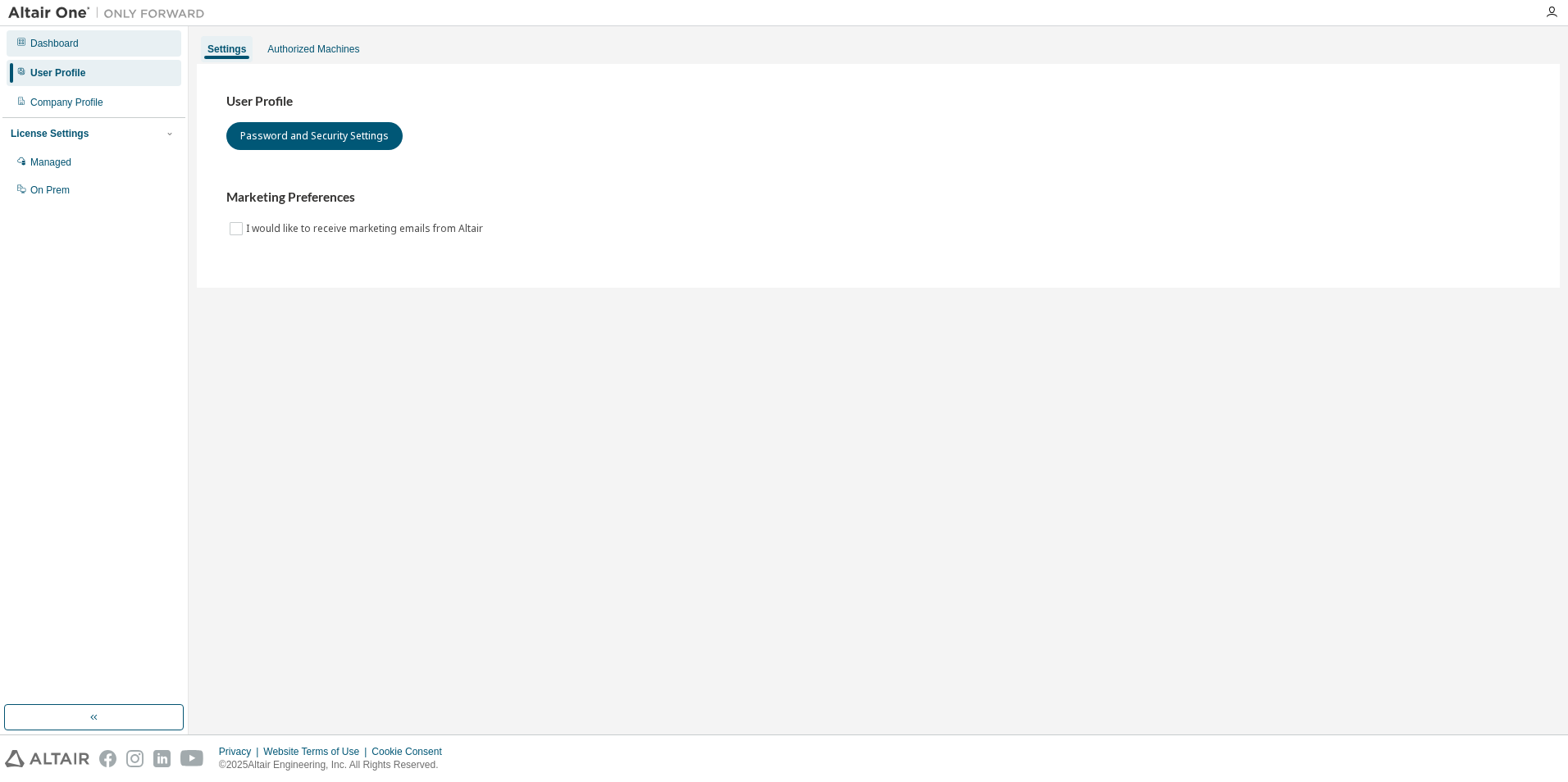 click on "Dashboard" at bounding box center [93, 43] 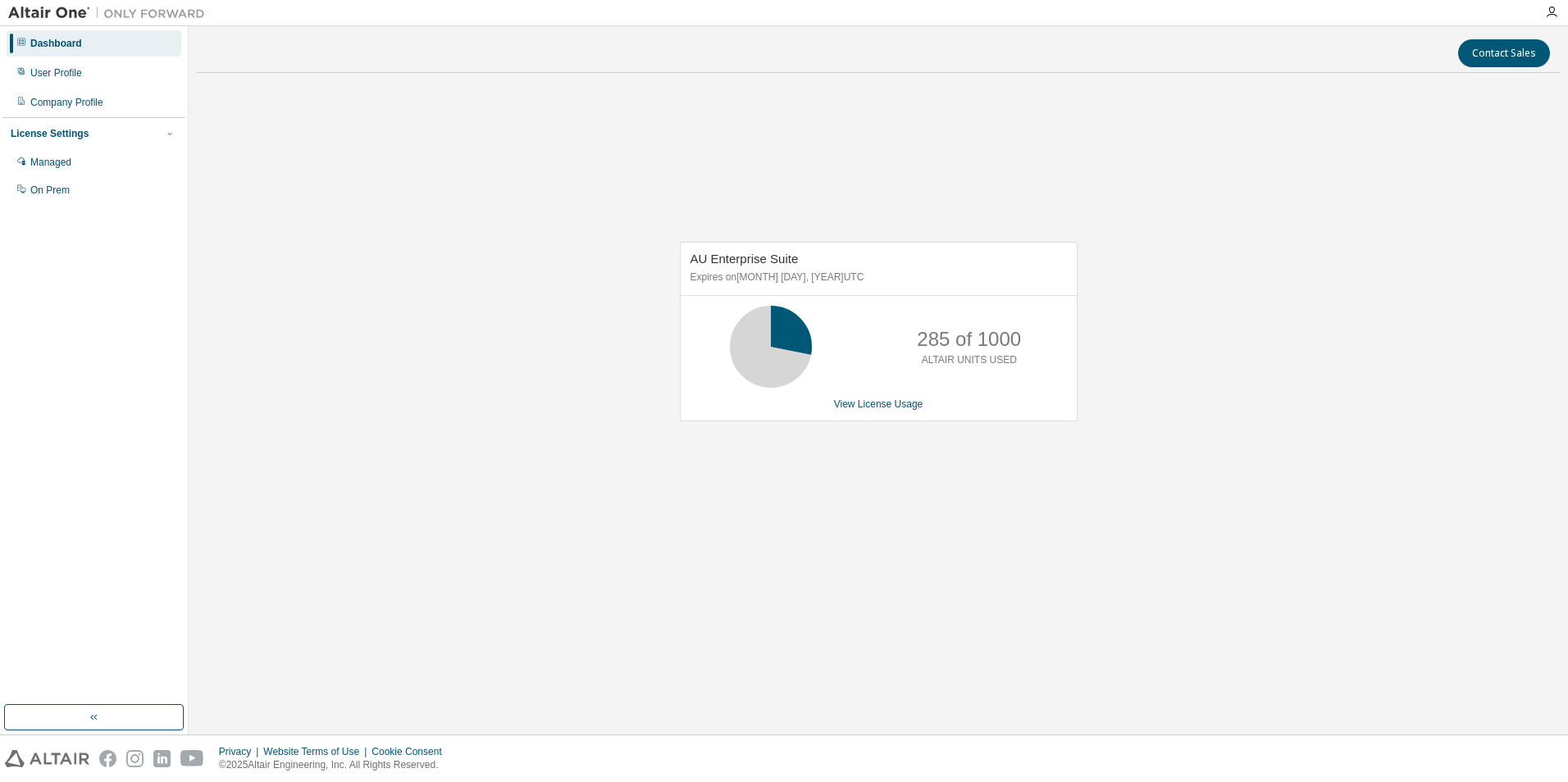 click at bounding box center [111, 13] 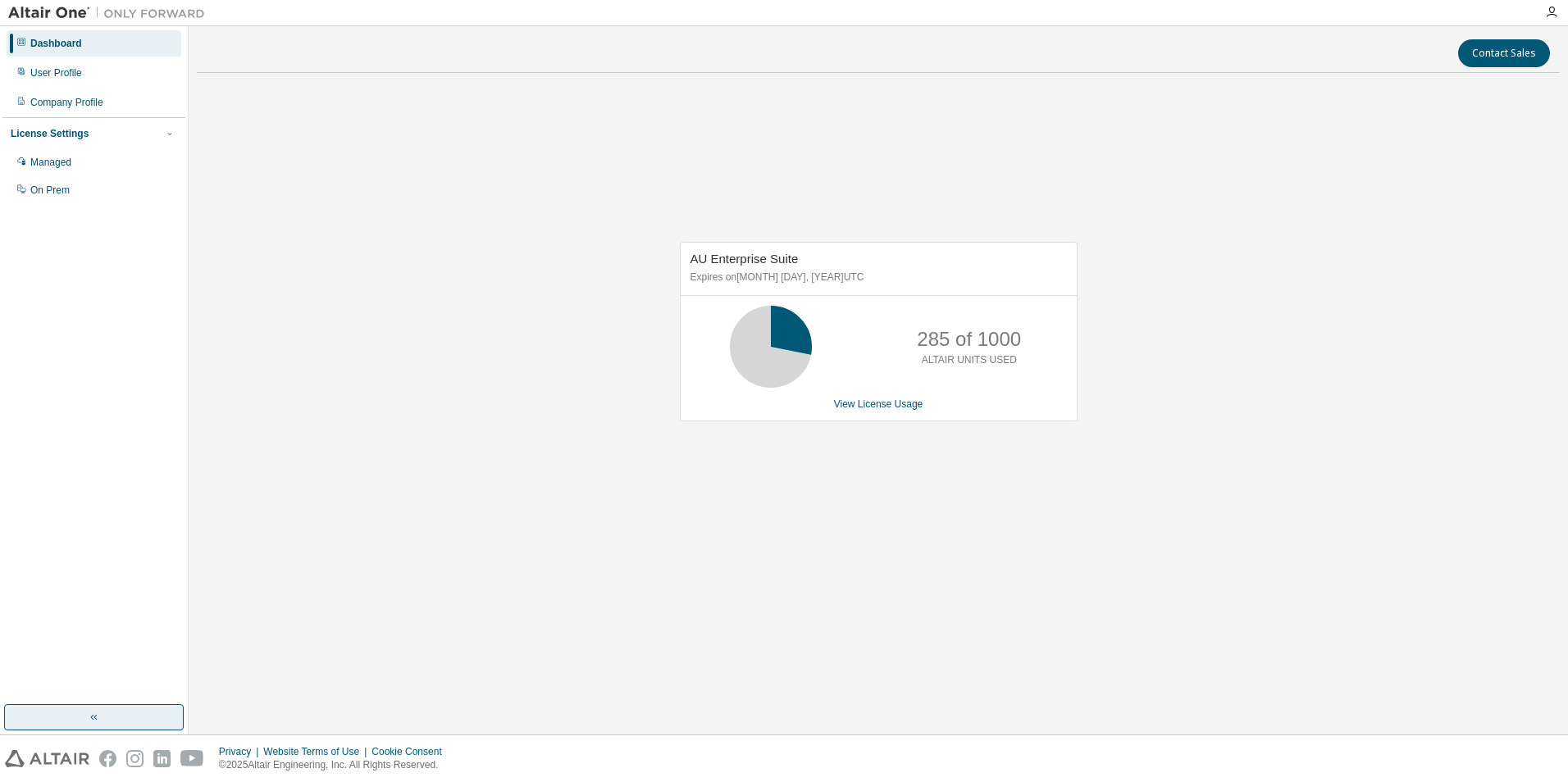 click 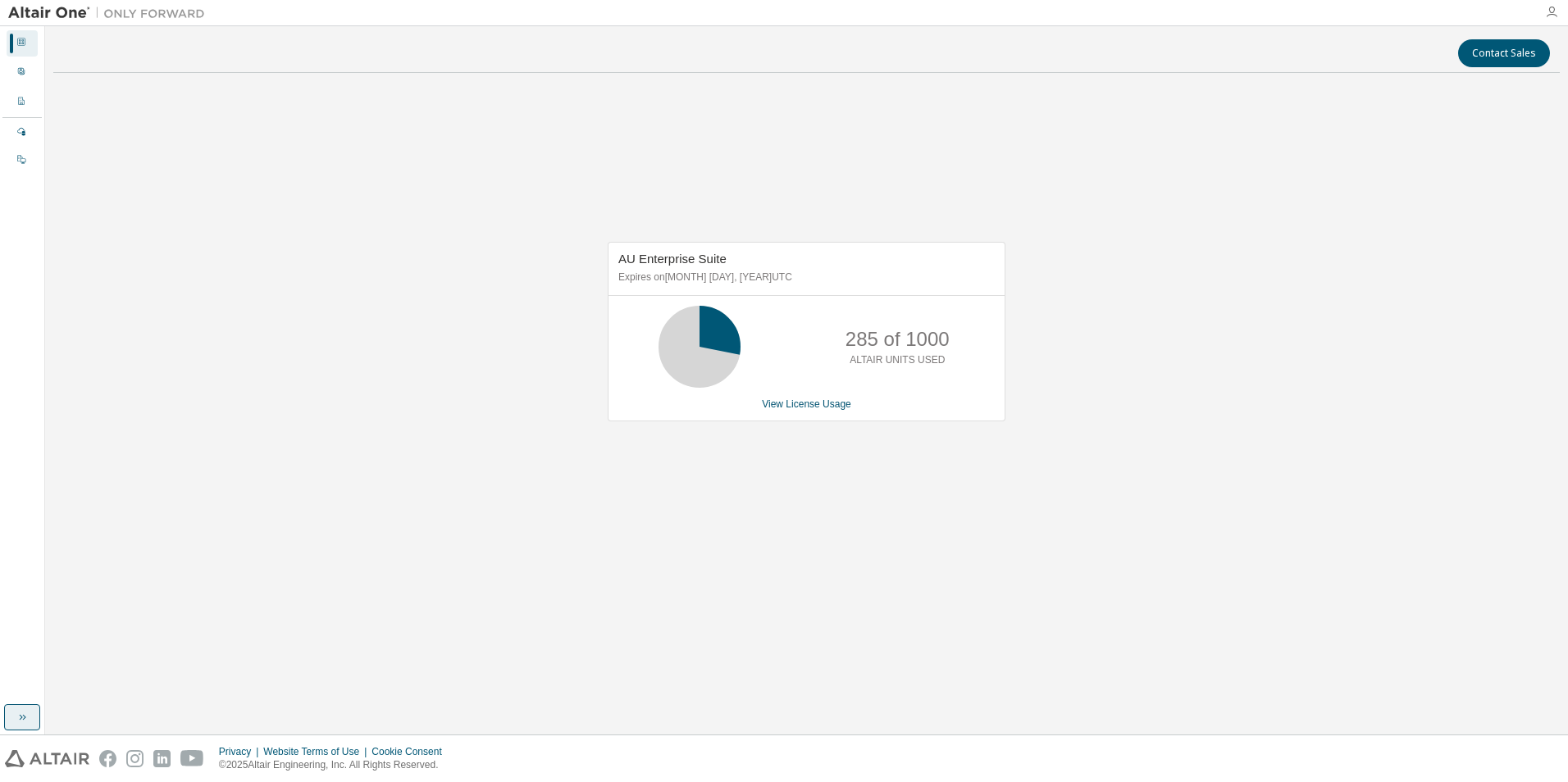 click at bounding box center [1552, 12] 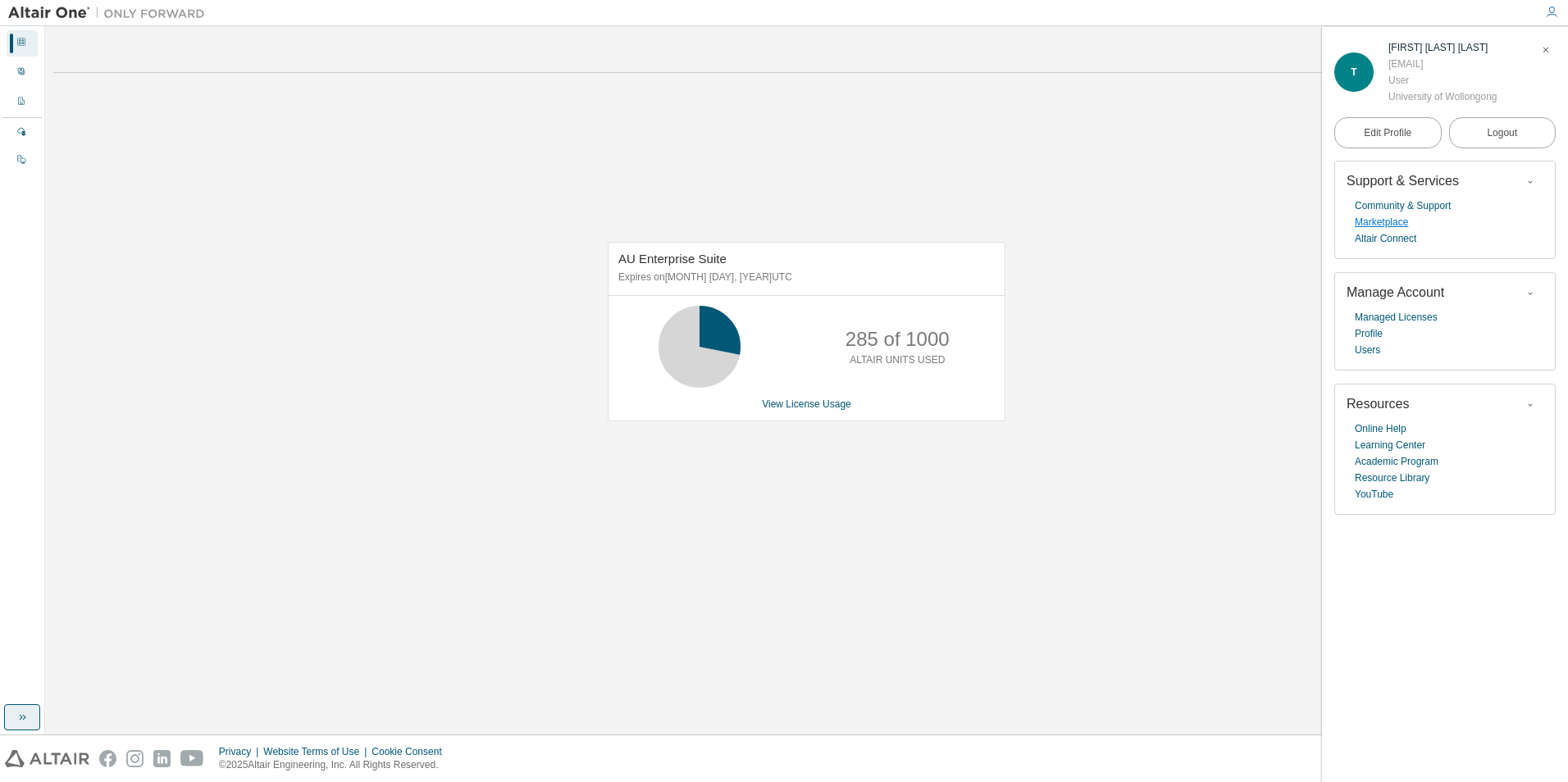 click on "Marketplace" at bounding box center [1381, 222] 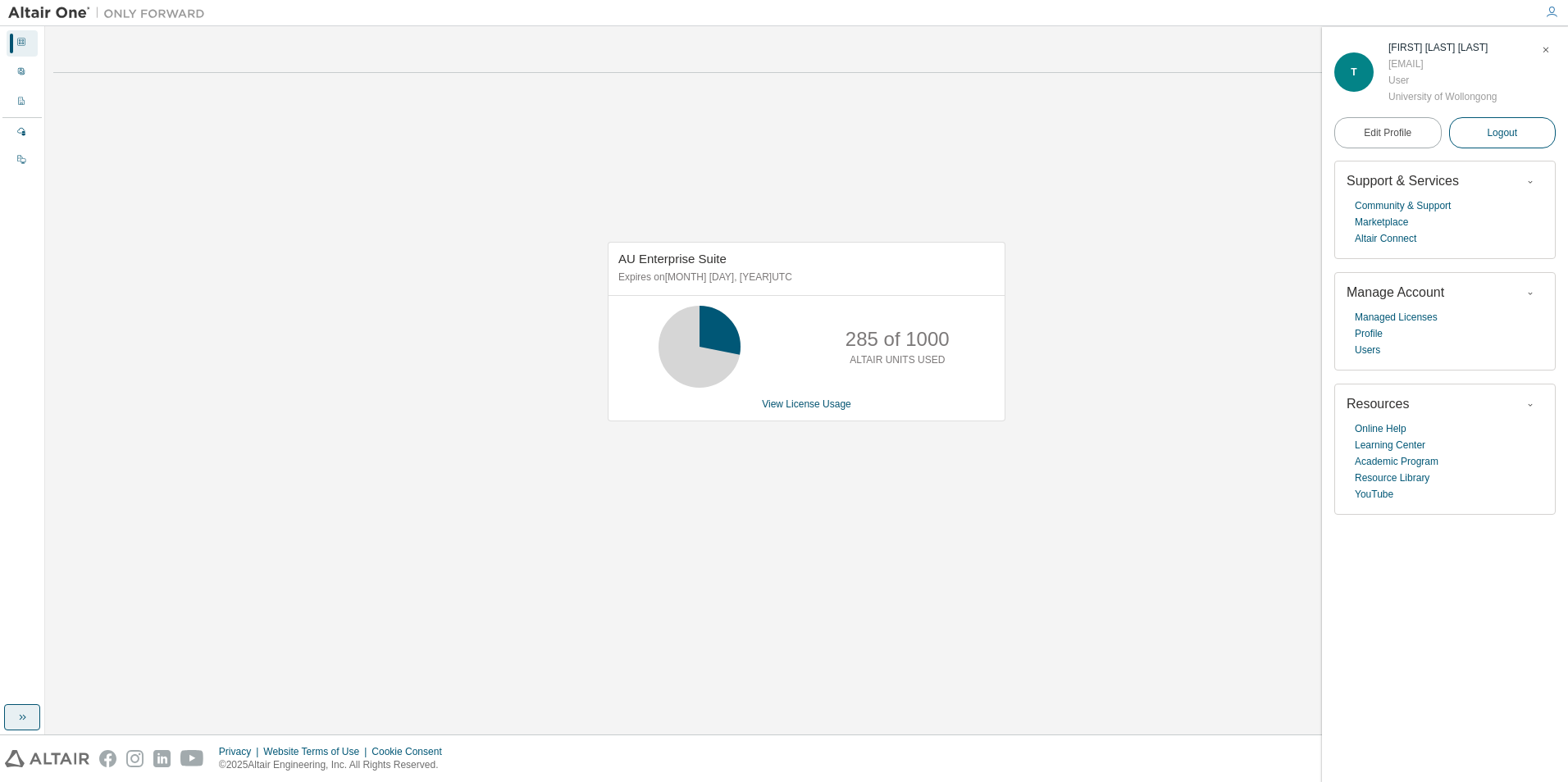 click on "Logout" at bounding box center [1502, 133] 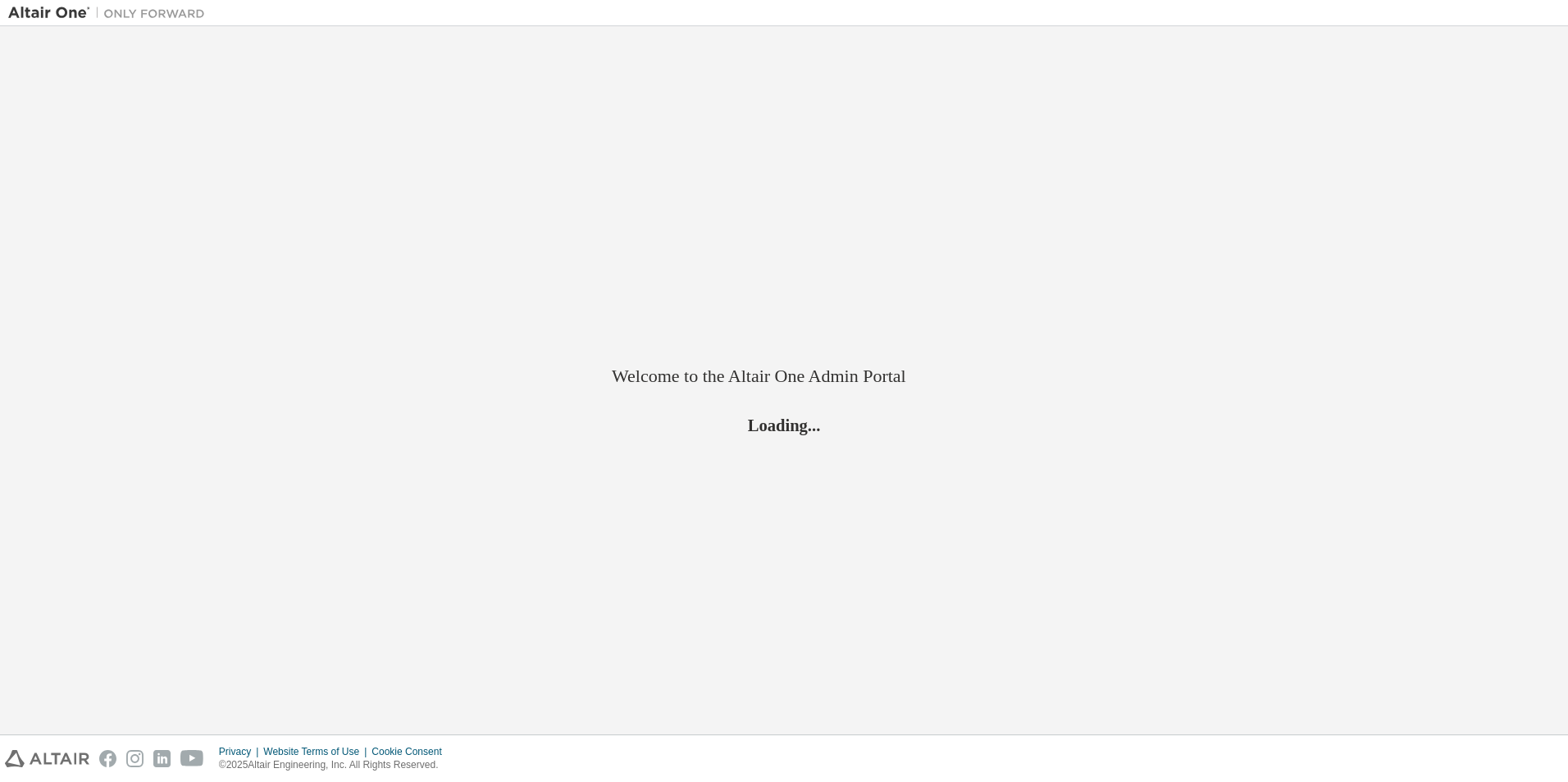 scroll, scrollTop: 0, scrollLeft: 0, axis: both 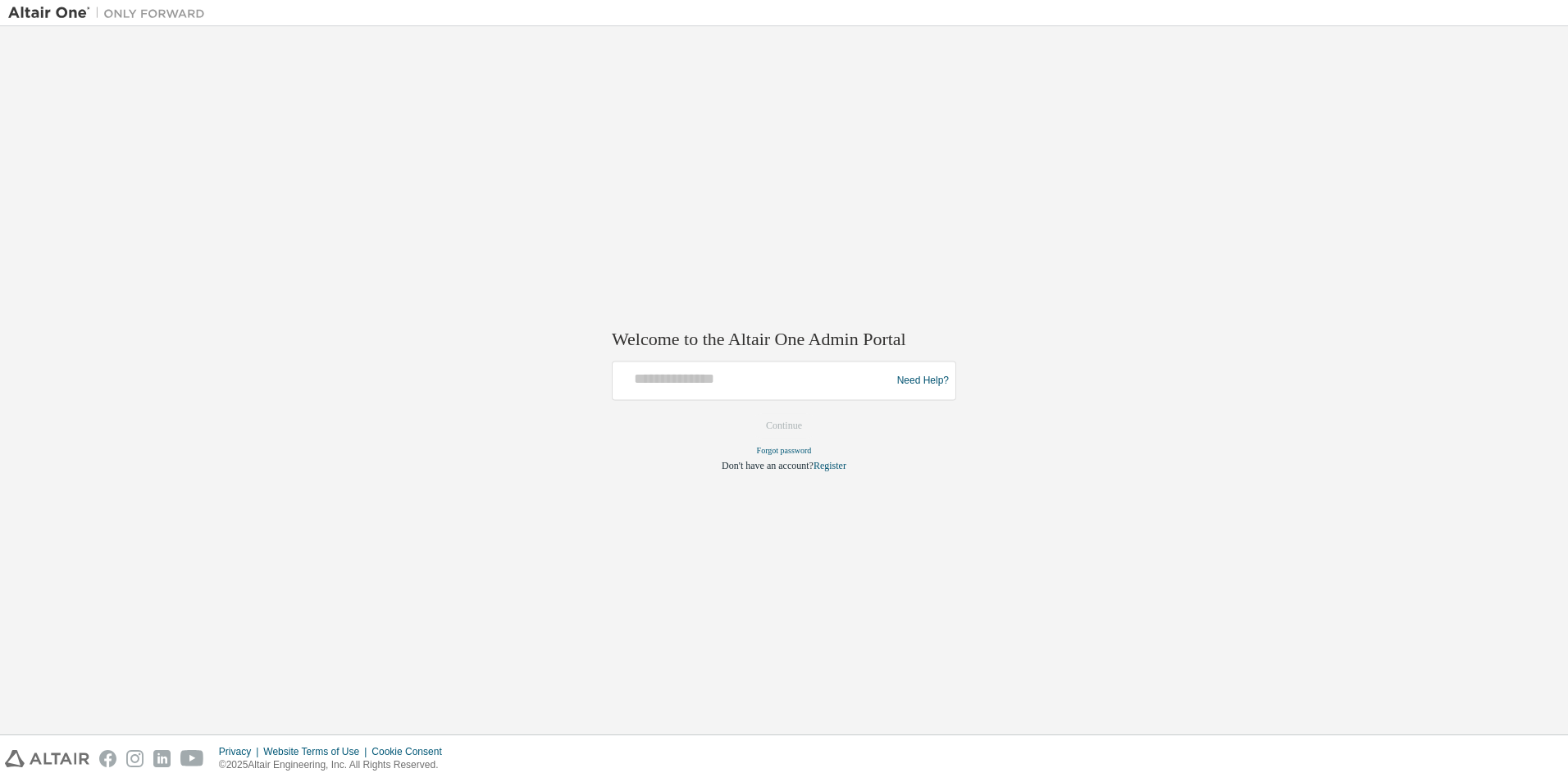 click on "Welcome to the Altair One Admin Portal Need Help? Please make sure that you provide your Global Login as
email (e.g. @example.com, @example.com) Please enter a valid e-mail address. Continue Forgot password Don't have an account?  Register" at bounding box center (784, 380) 